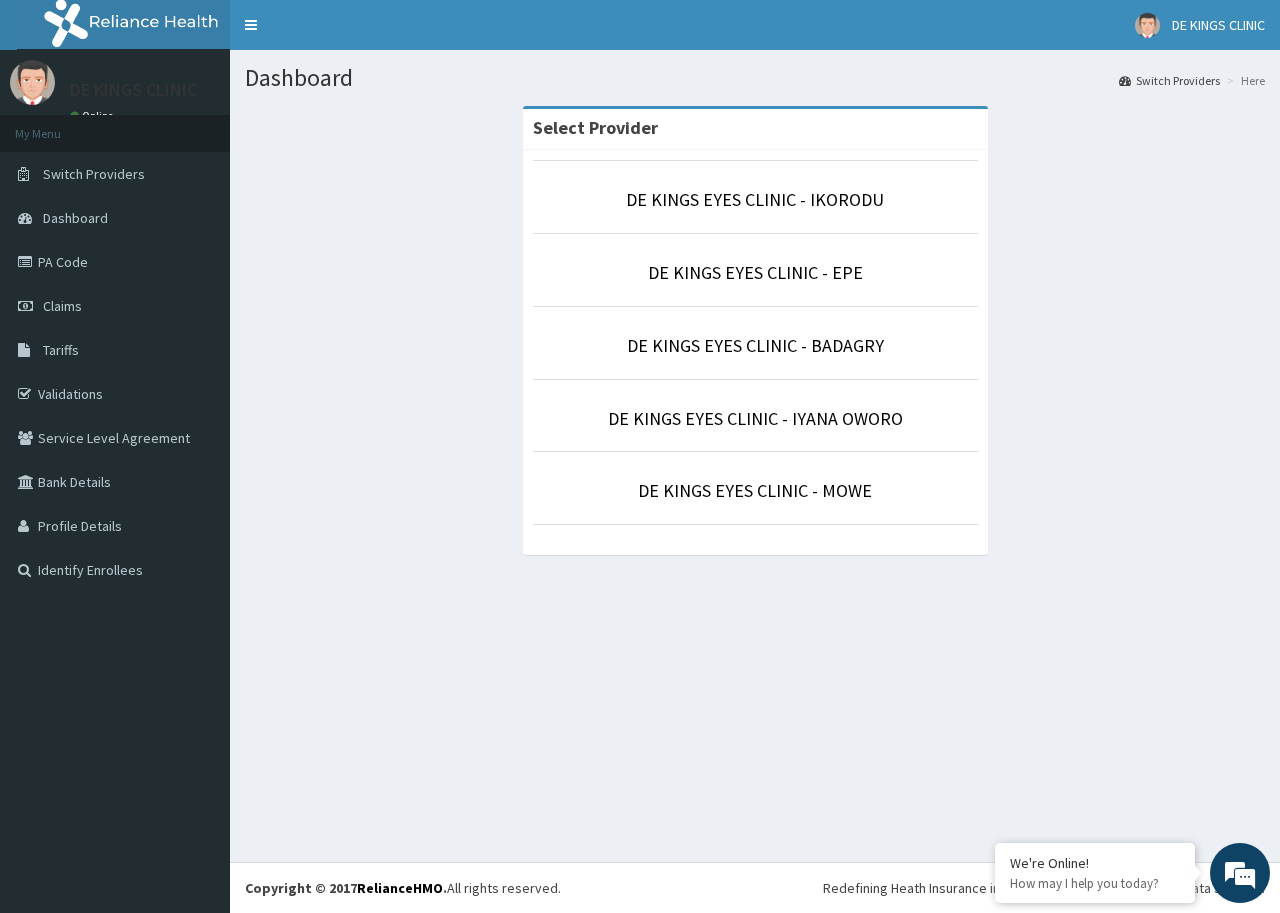 scroll, scrollTop: 0, scrollLeft: 0, axis: both 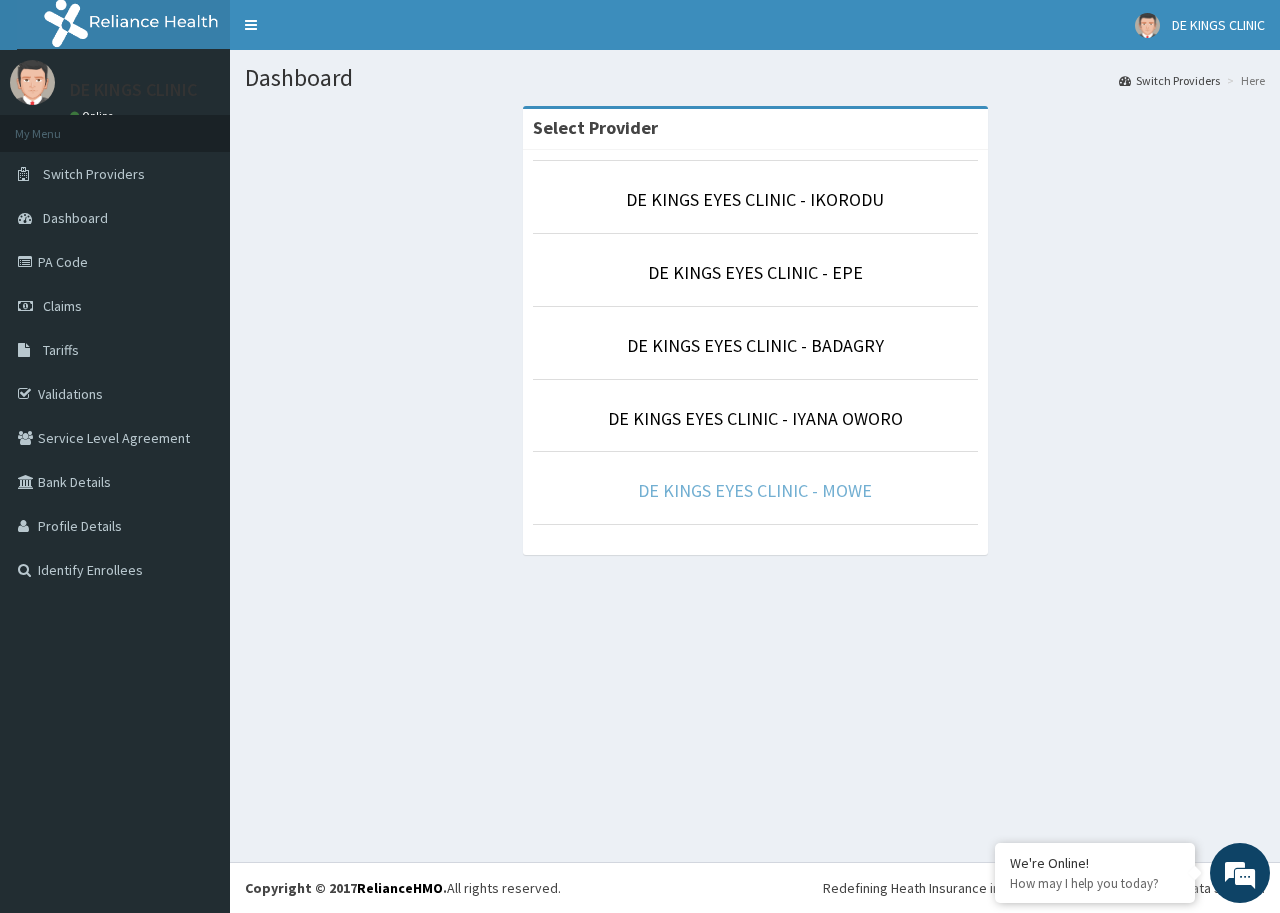 click on "DE KINGS EYES CLINIC - MOWE" at bounding box center (755, 490) 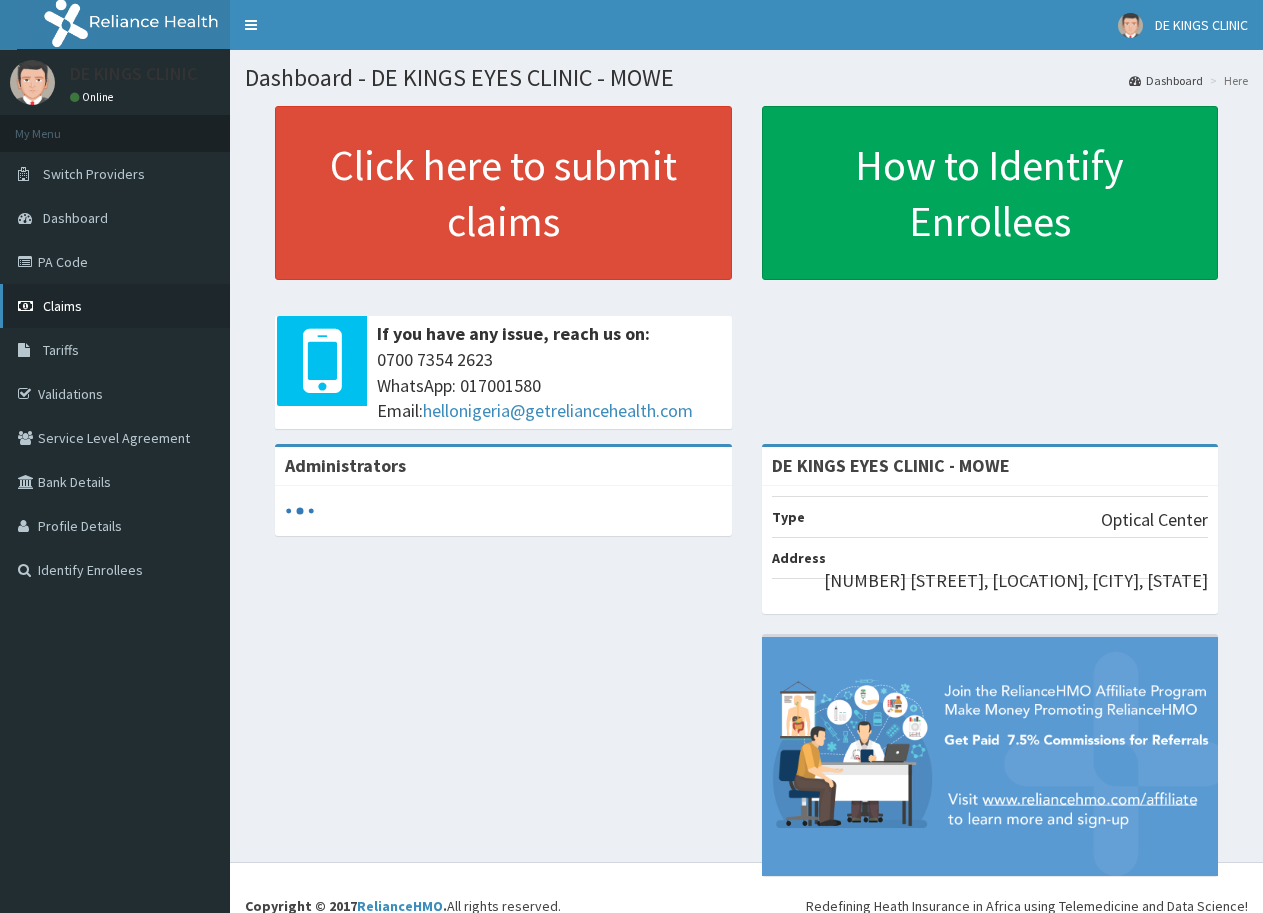 scroll, scrollTop: 0, scrollLeft: 0, axis: both 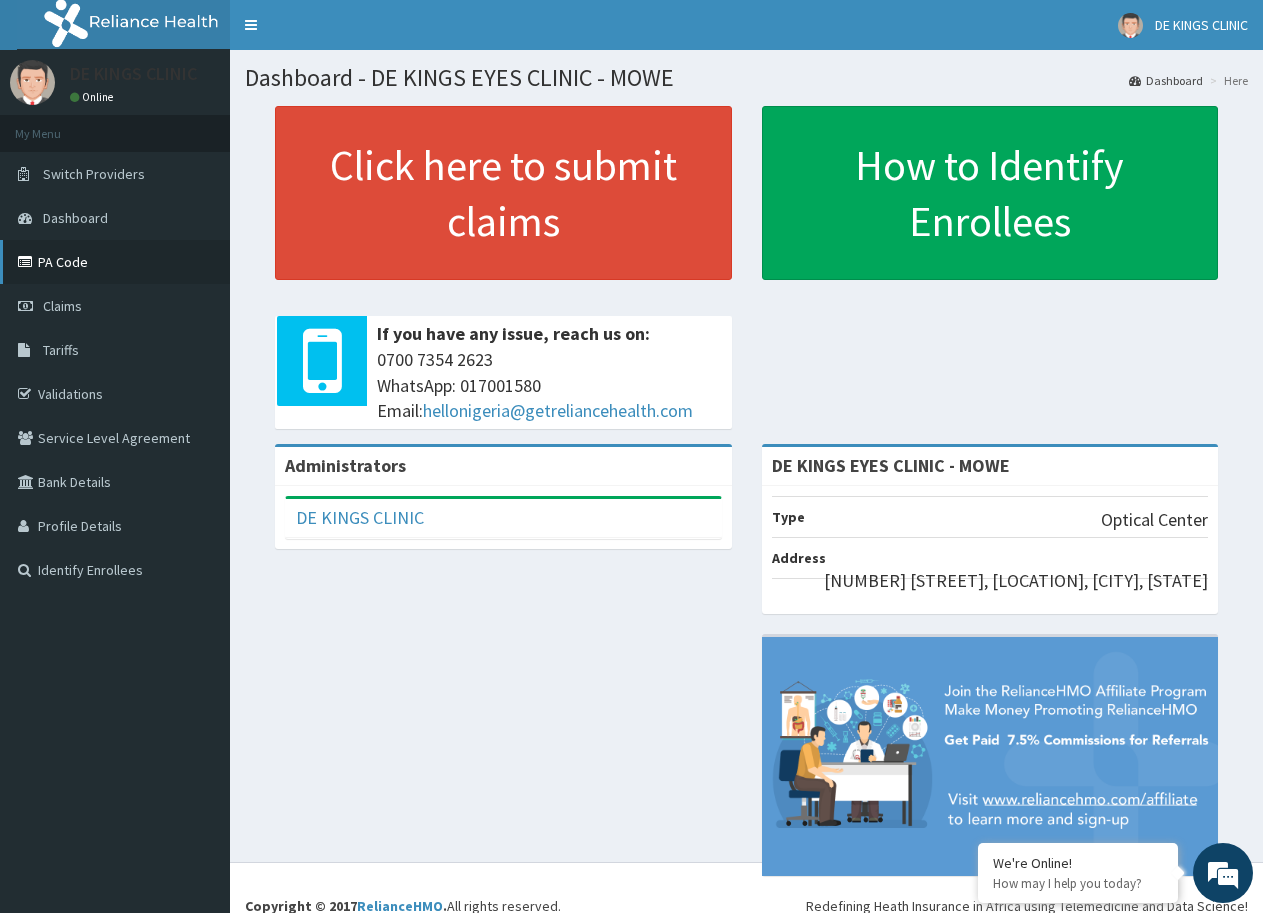 click on "PA Code" at bounding box center [115, 262] 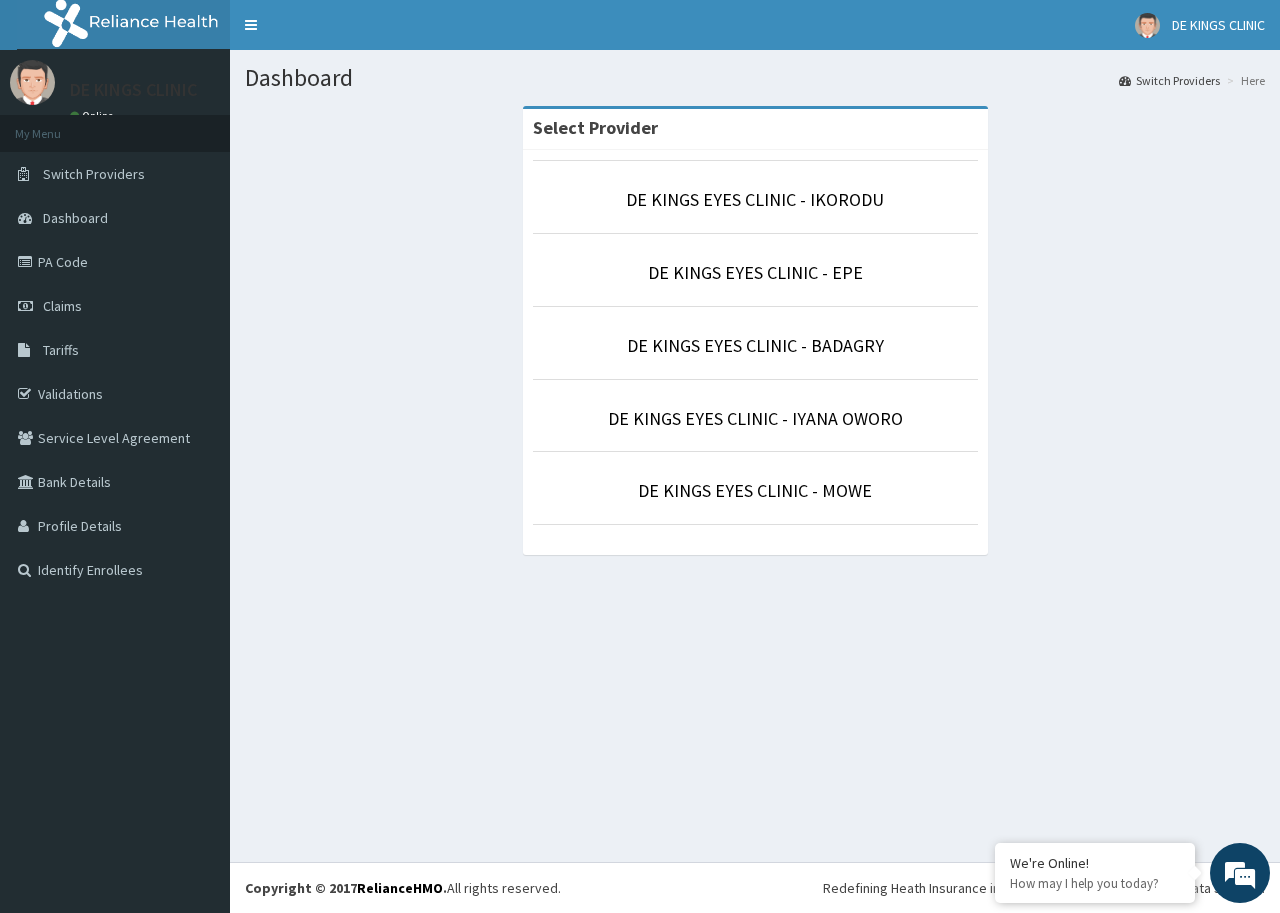 scroll, scrollTop: 0, scrollLeft: 0, axis: both 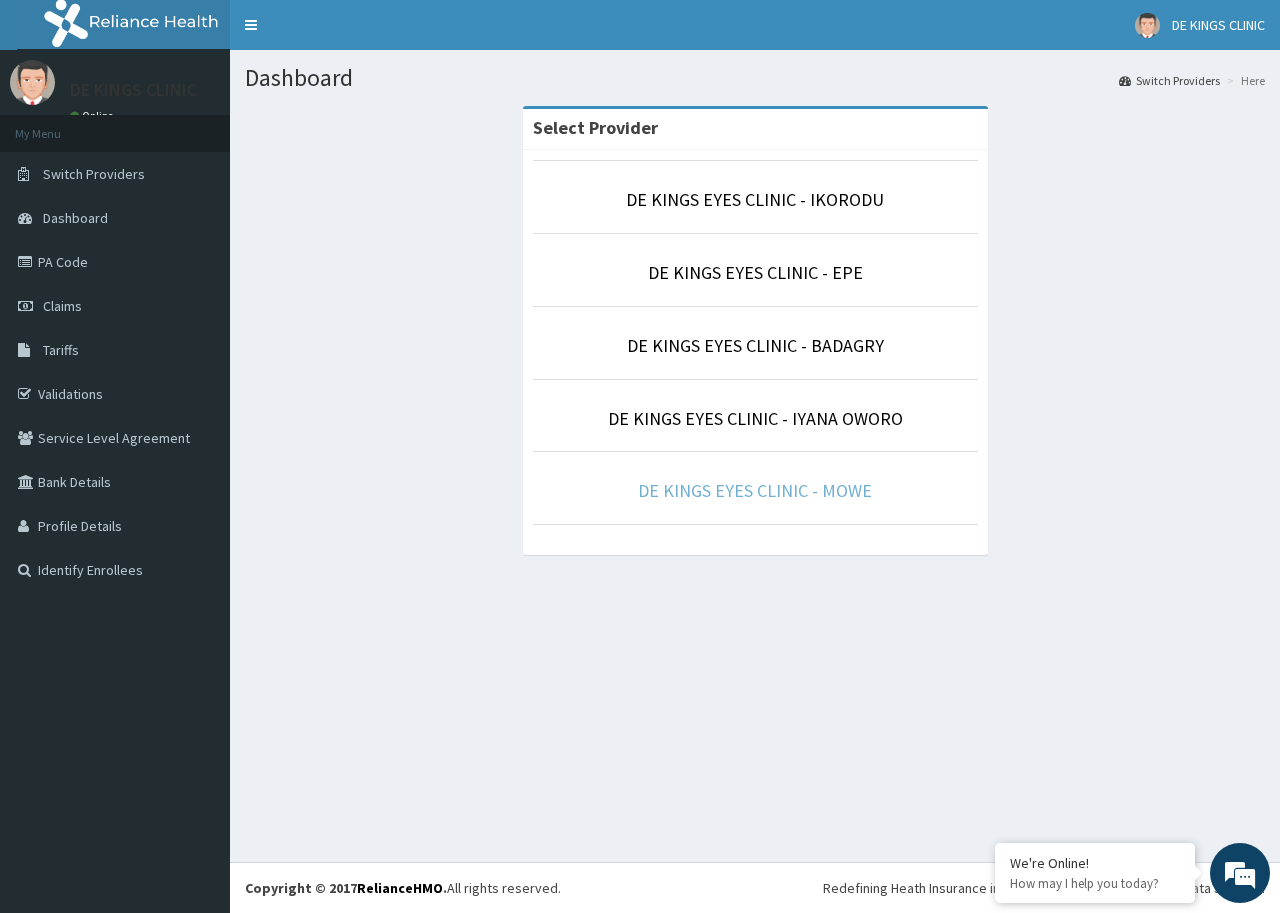 click on "DE KINGS EYES CLINIC - MOWE" at bounding box center (755, 490) 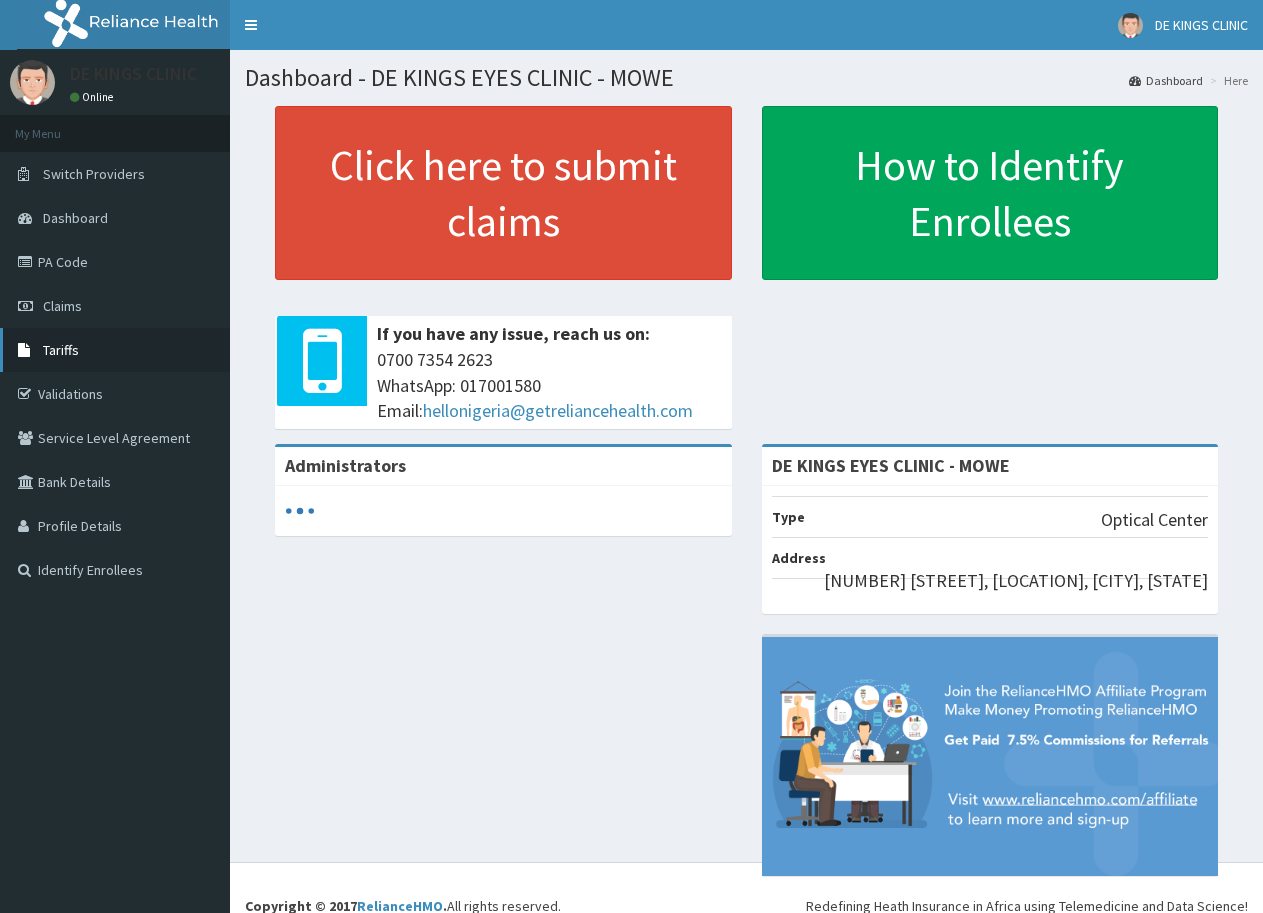 scroll, scrollTop: 0, scrollLeft: 0, axis: both 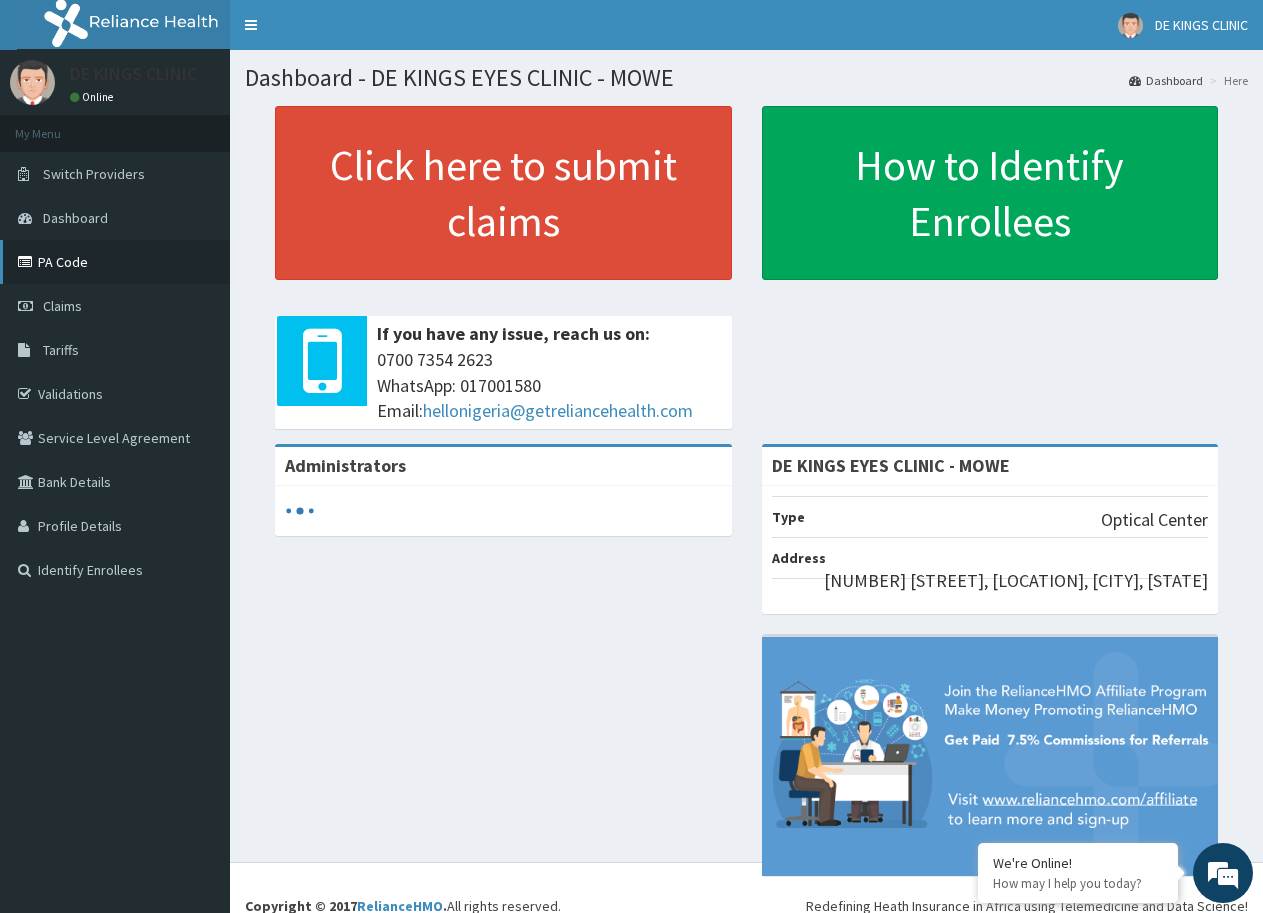 click on "PA Code" at bounding box center (115, 262) 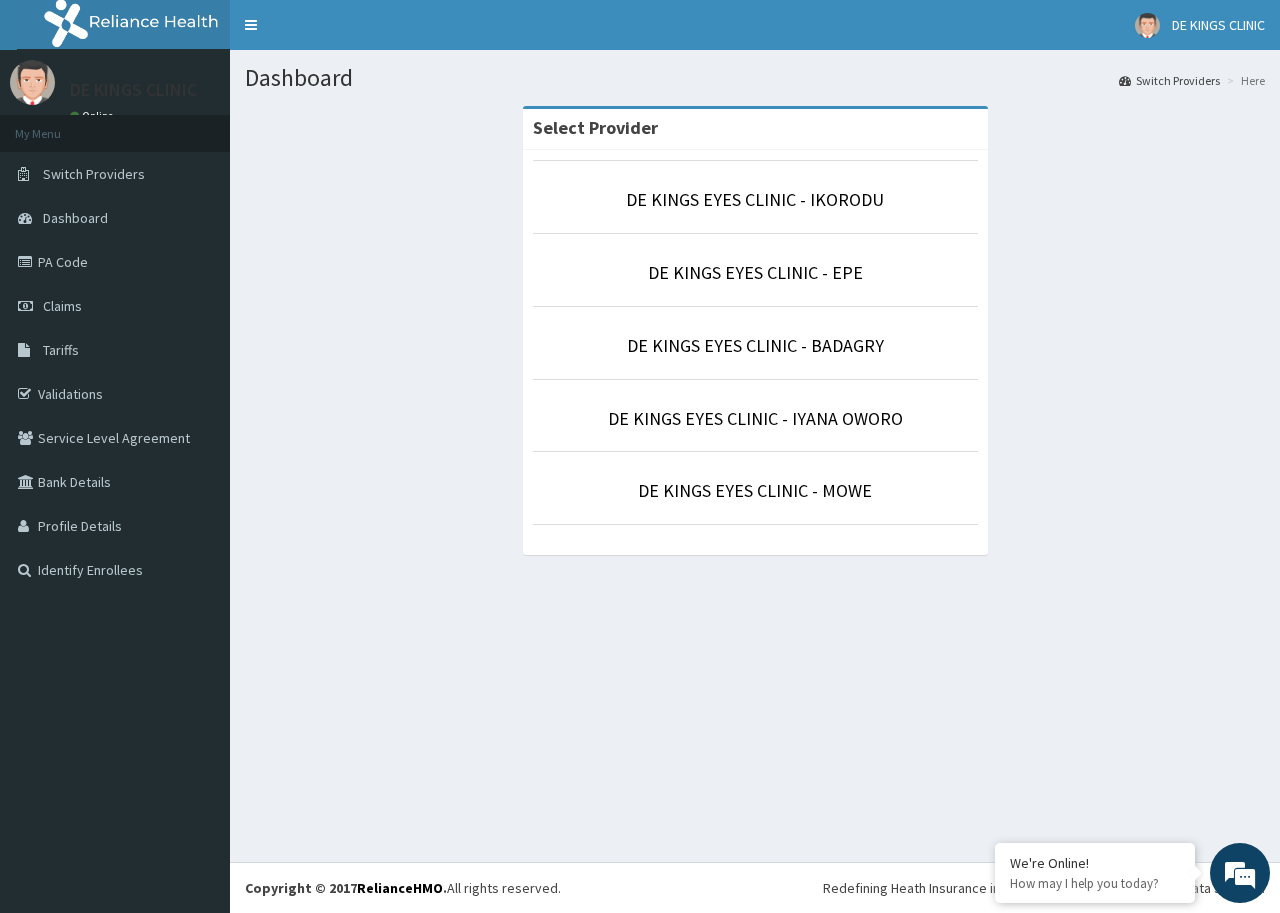 scroll, scrollTop: 0, scrollLeft: 0, axis: both 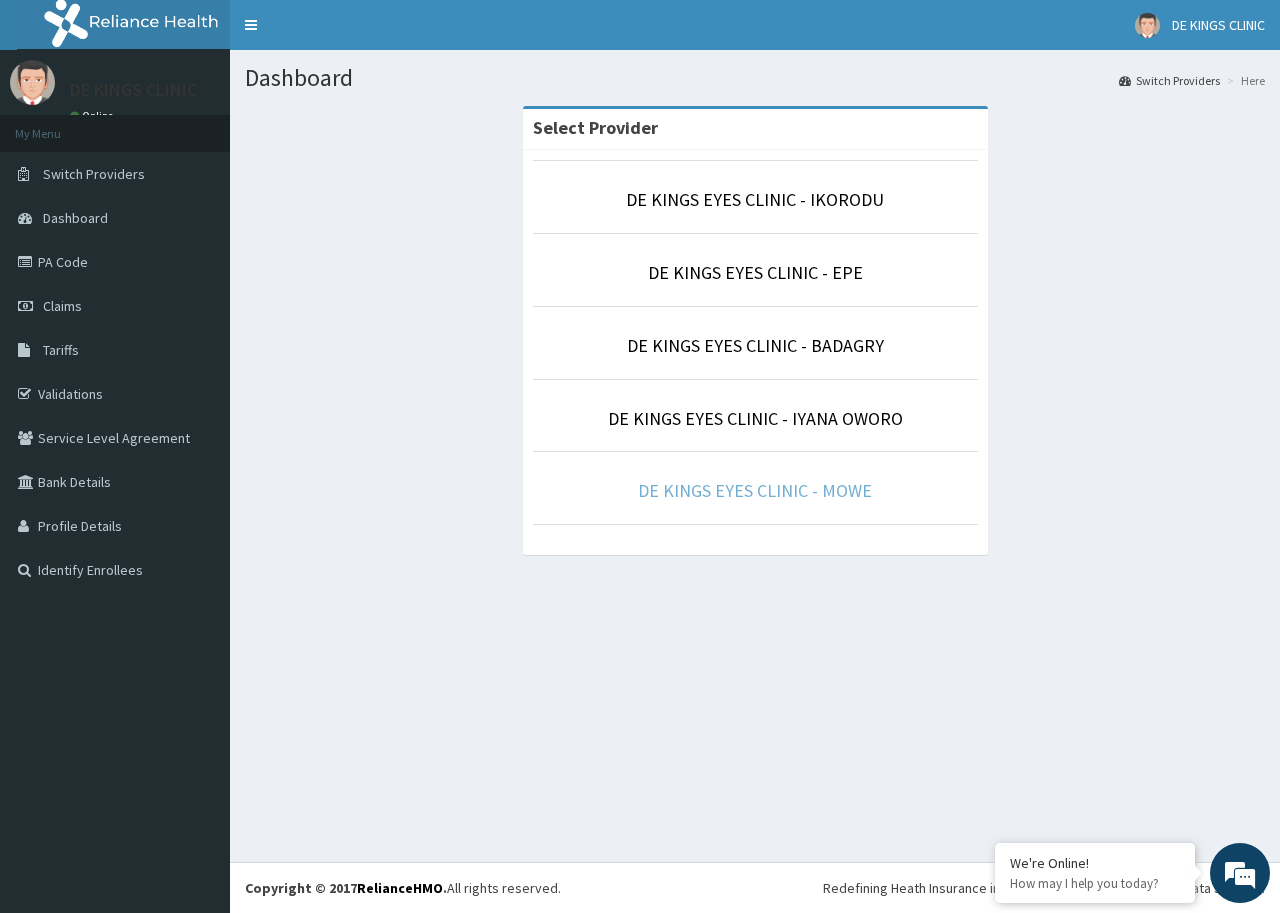 click on "DE KINGS EYES CLINIC - MOWE" at bounding box center [755, 490] 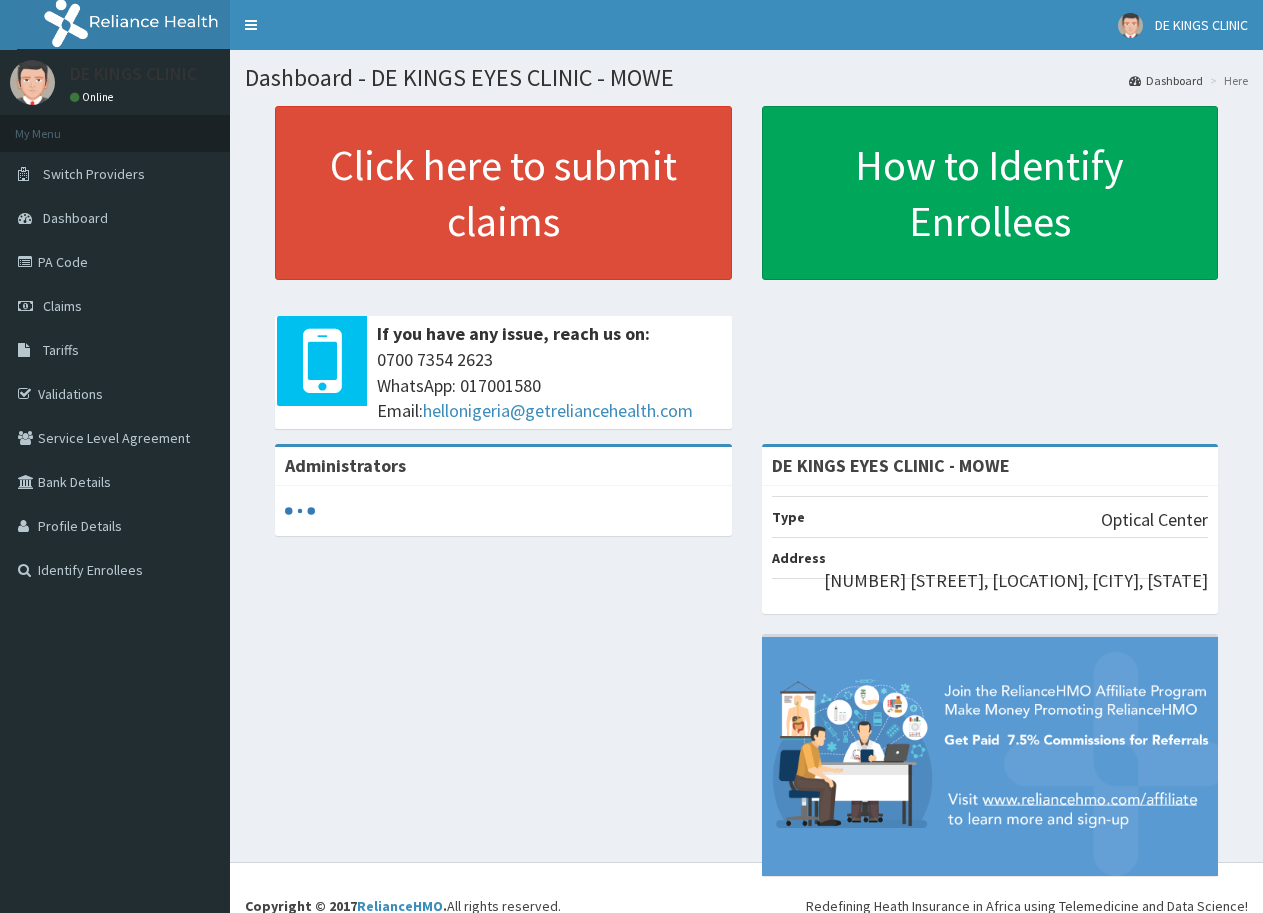 scroll, scrollTop: 0, scrollLeft: 0, axis: both 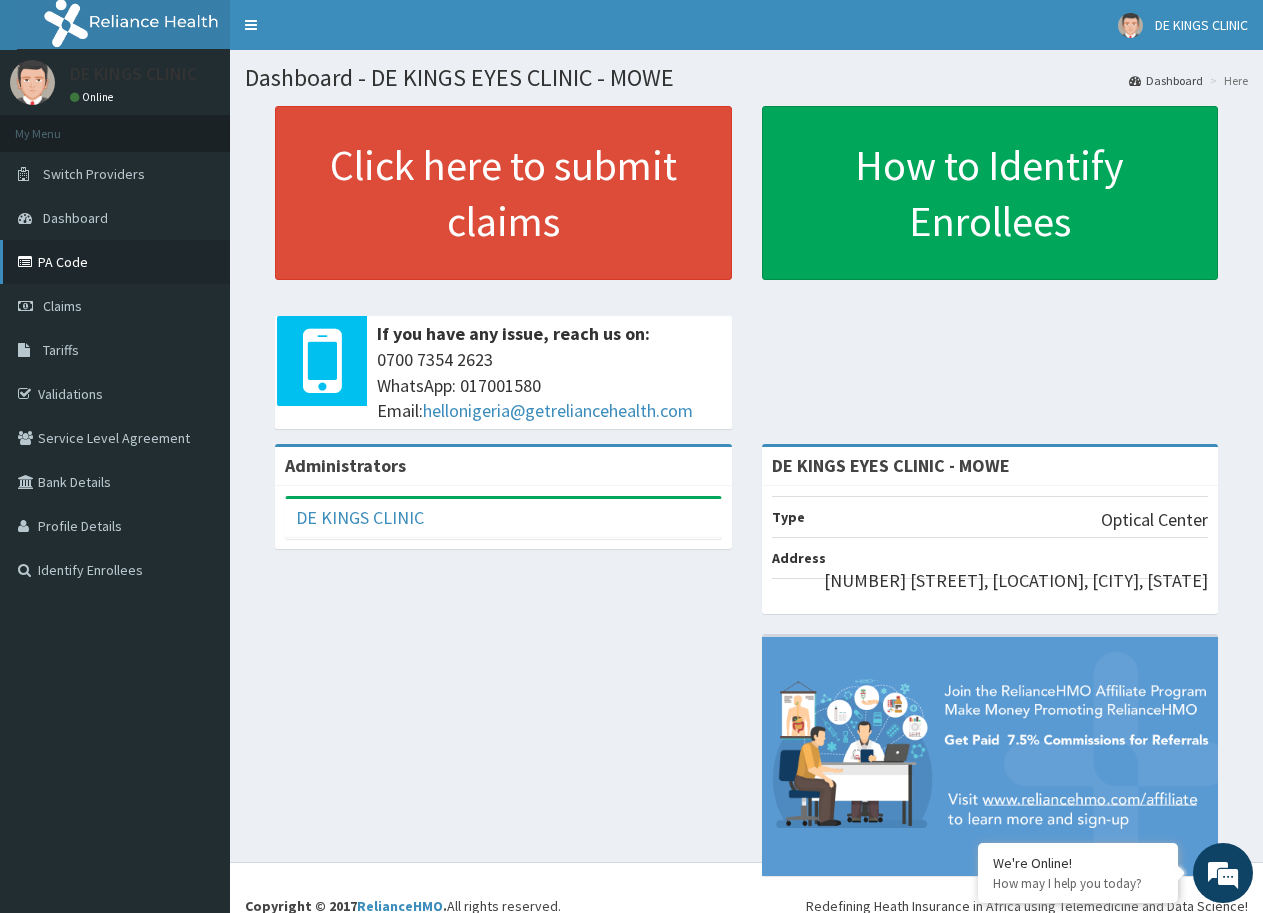 click on "PA Code" at bounding box center (115, 262) 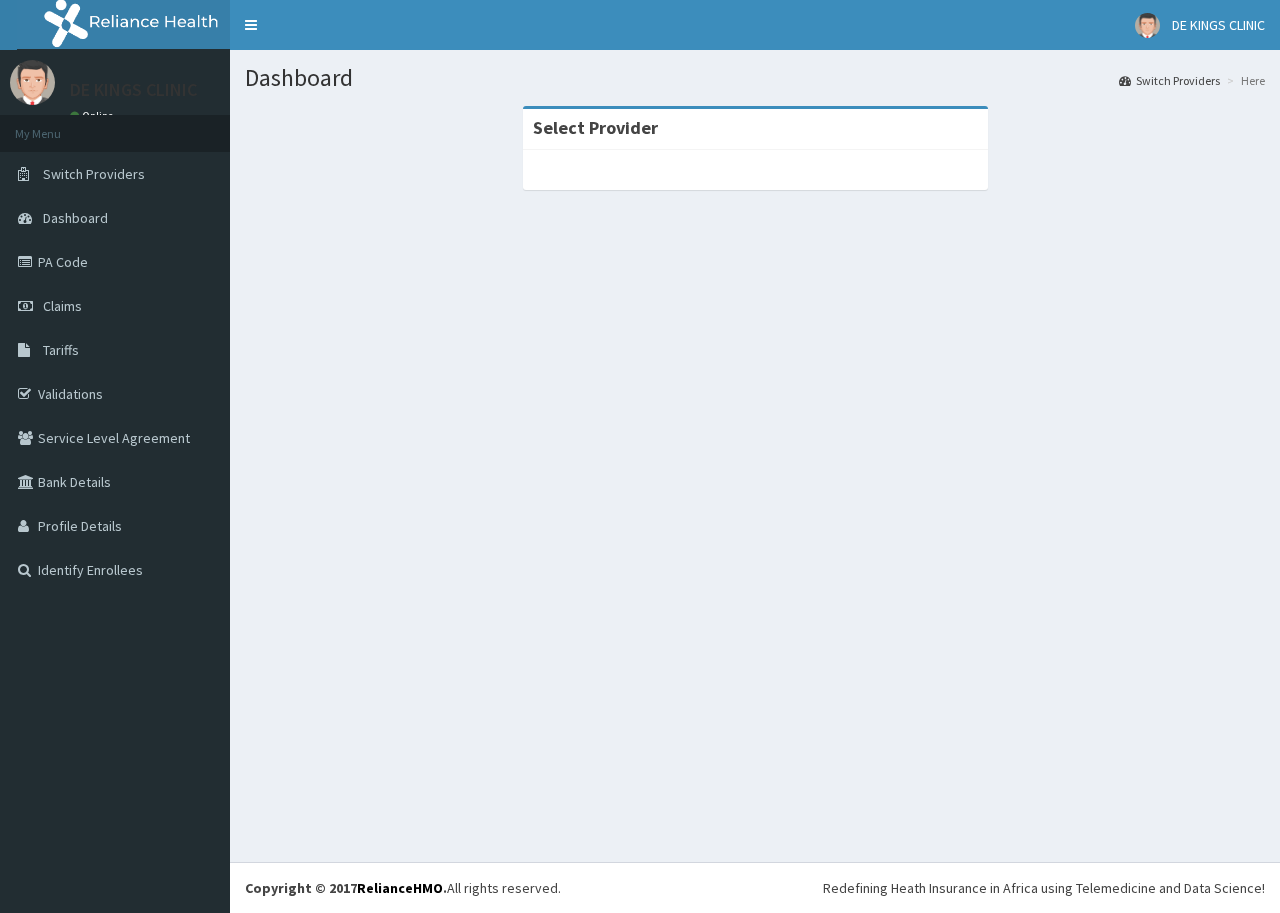 scroll, scrollTop: 0, scrollLeft: 0, axis: both 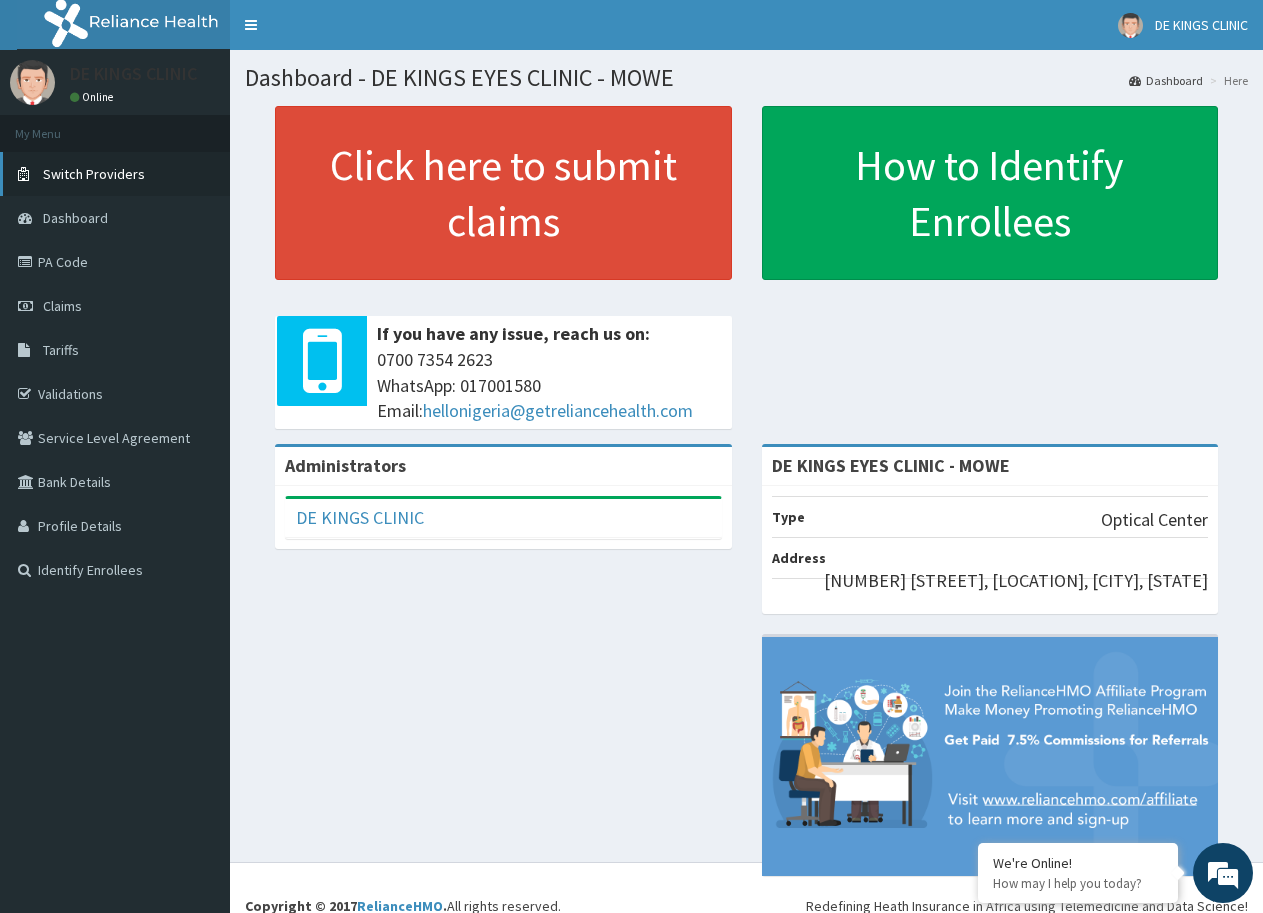 click on "Switch Providers" at bounding box center [94, 174] 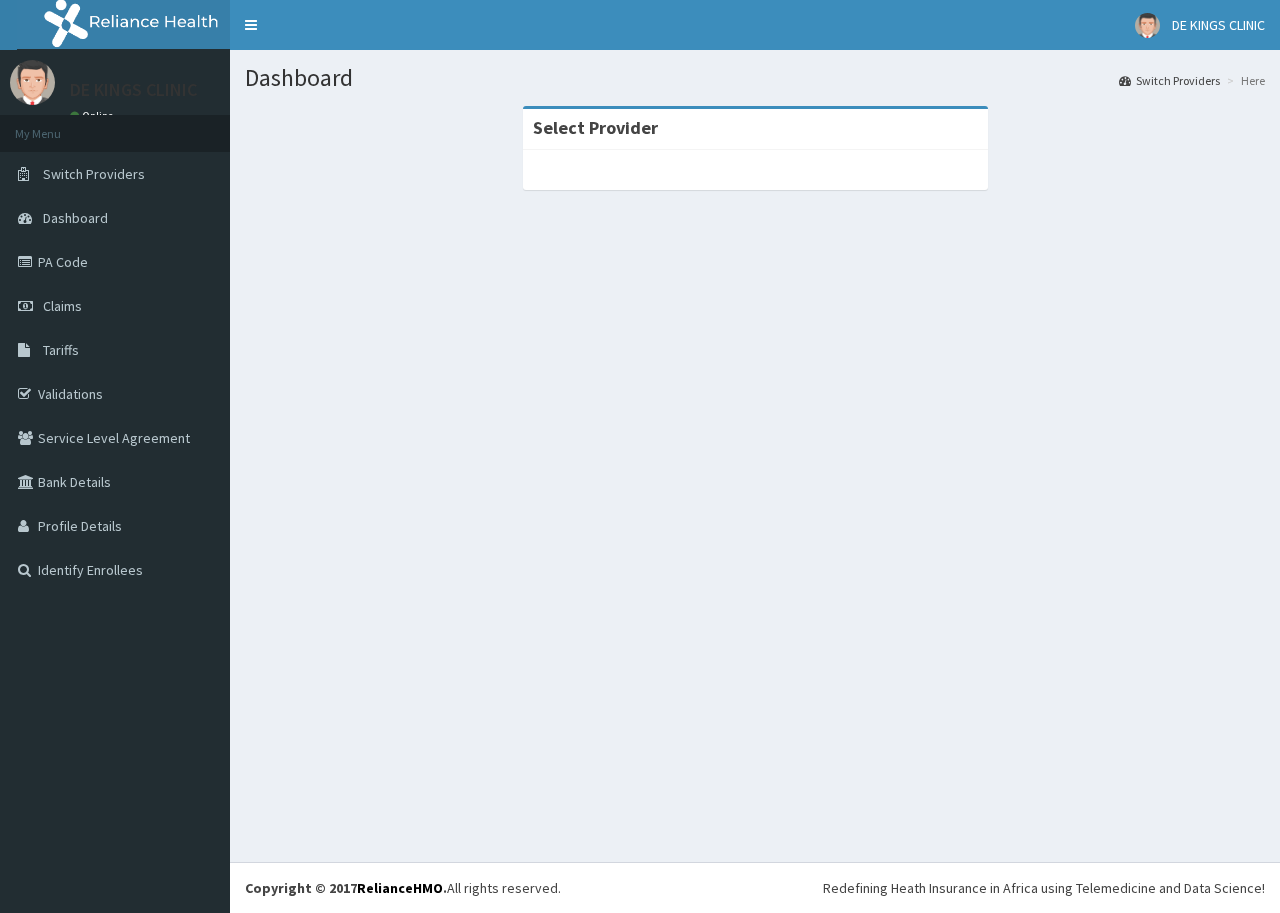 scroll, scrollTop: 0, scrollLeft: 0, axis: both 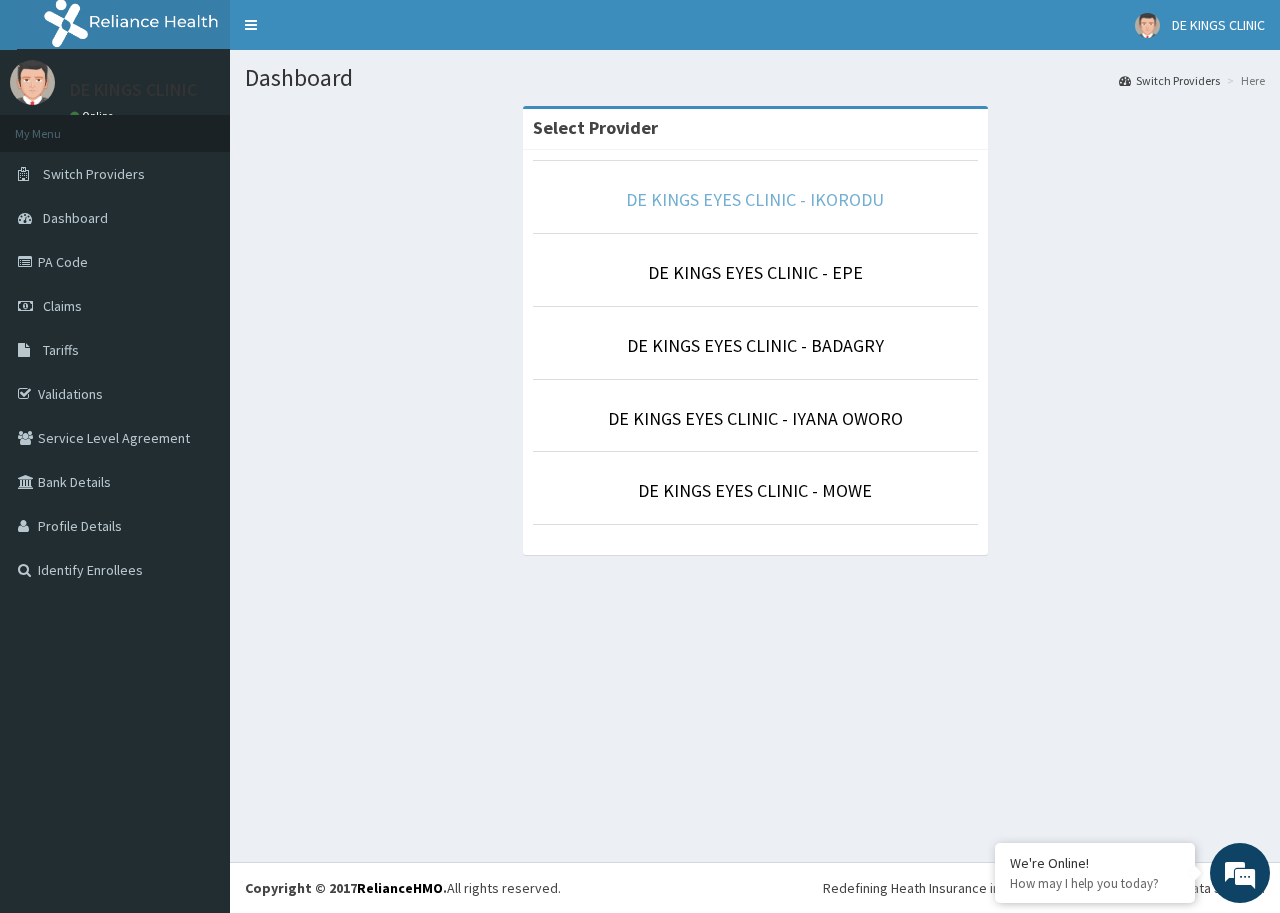 click on "DE KINGS EYES CLINIC - IKORODU" at bounding box center [755, 199] 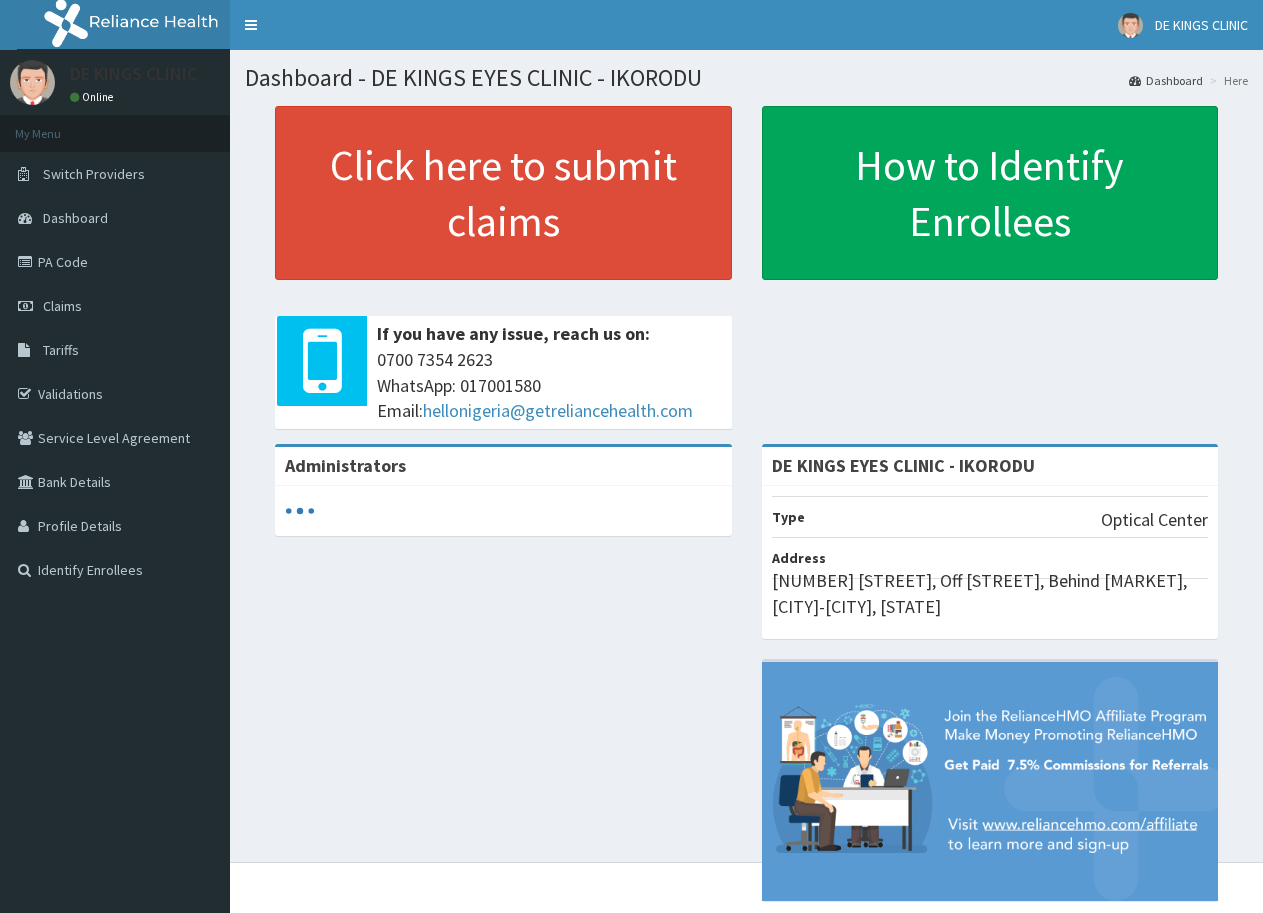 scroll, scrollTop: 0, scrollLeft: 0, axis: both 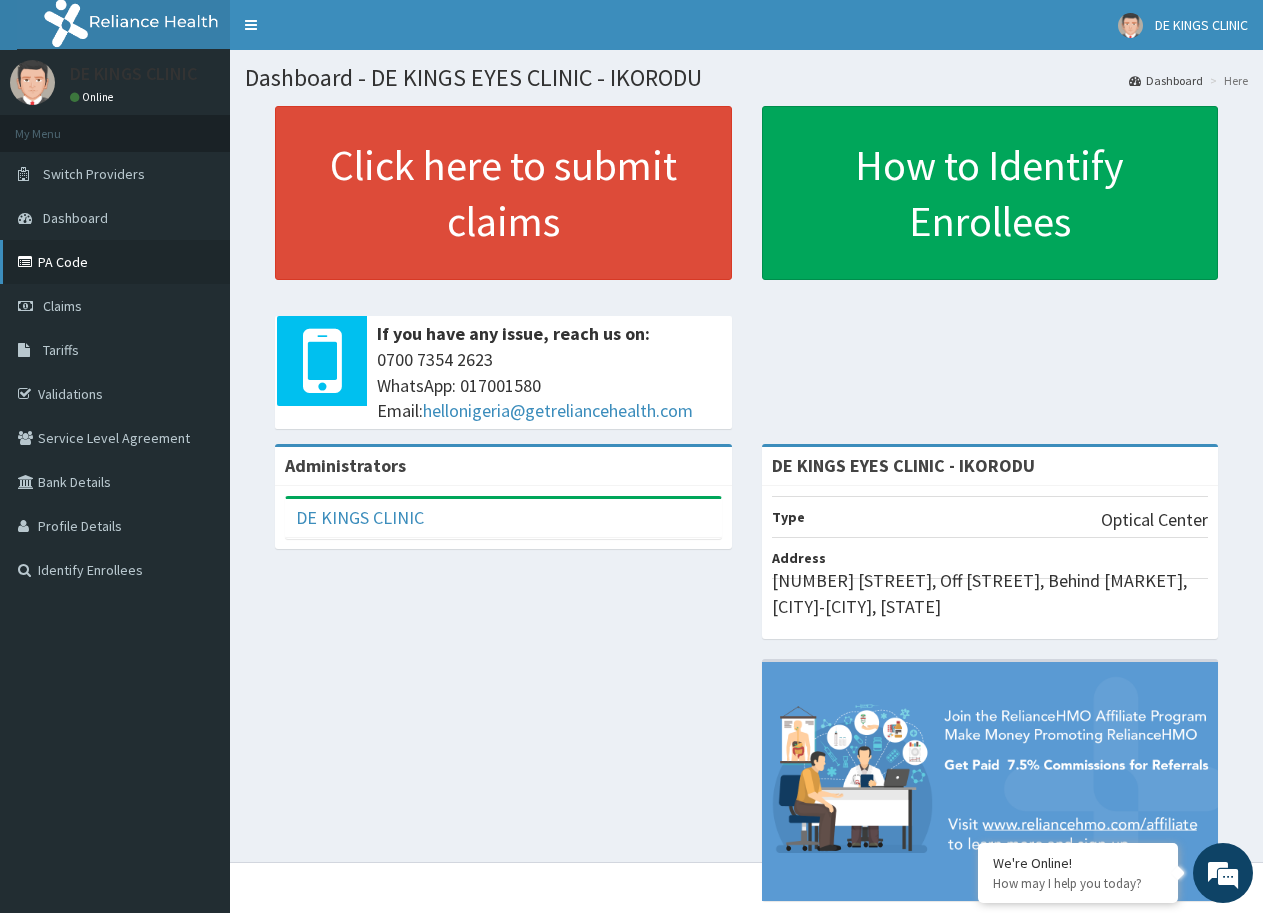 click on "PA Code" at bounding box center [115, 262] 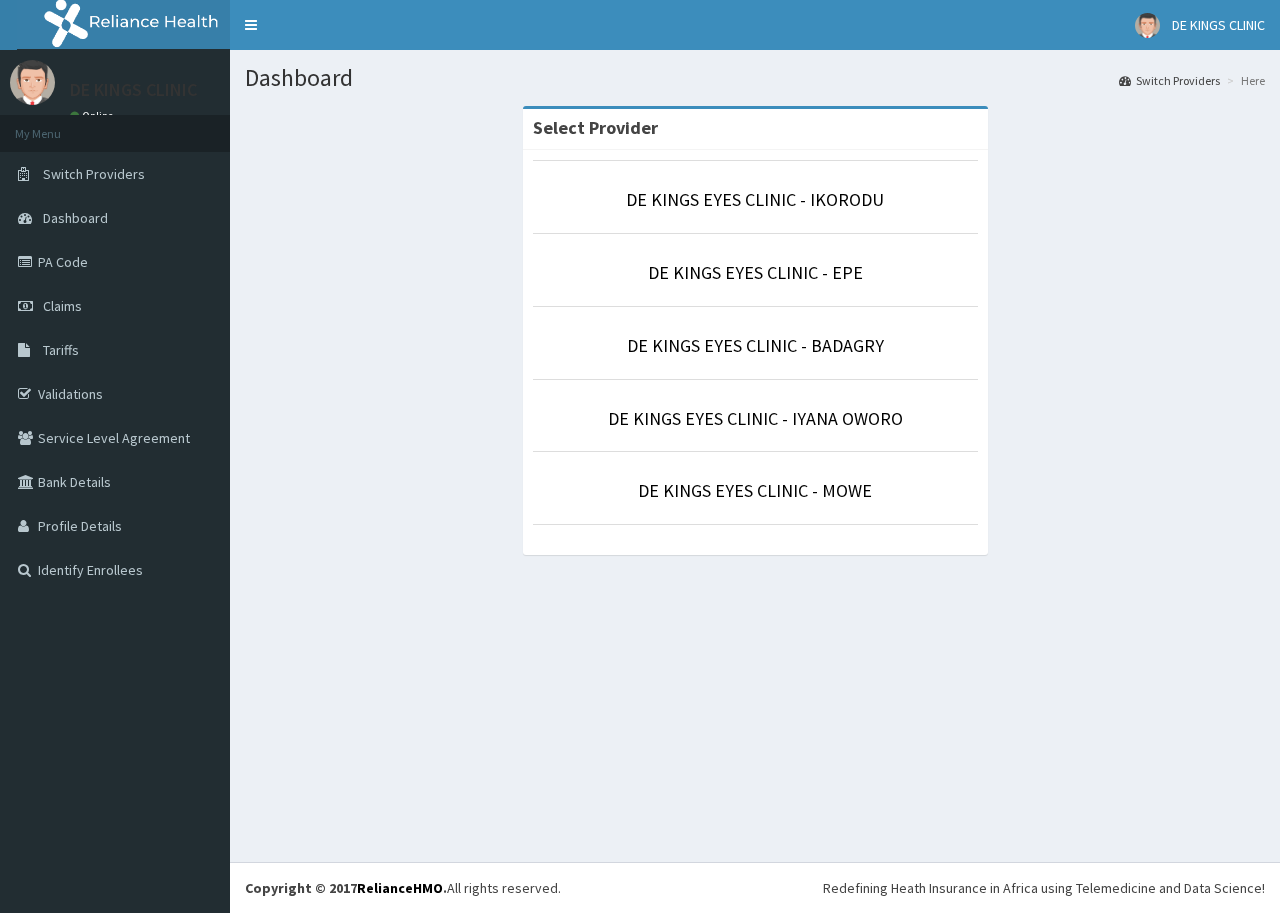 scroll, scrollTop: 0, scrollLeft: 0, axis: both 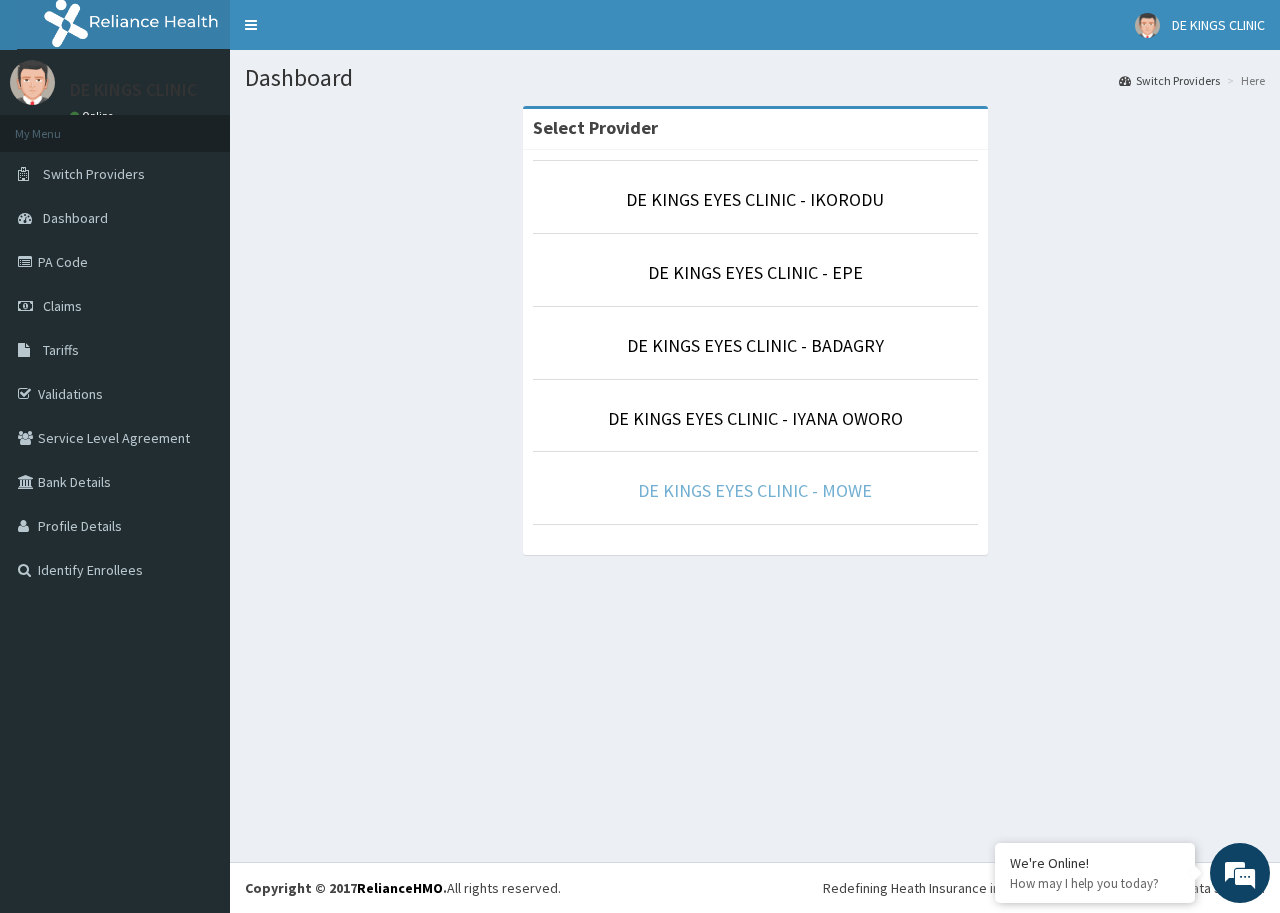 click on "DE KINGS EYES CLINIC - MOWE" at bounding box center [755, 490] 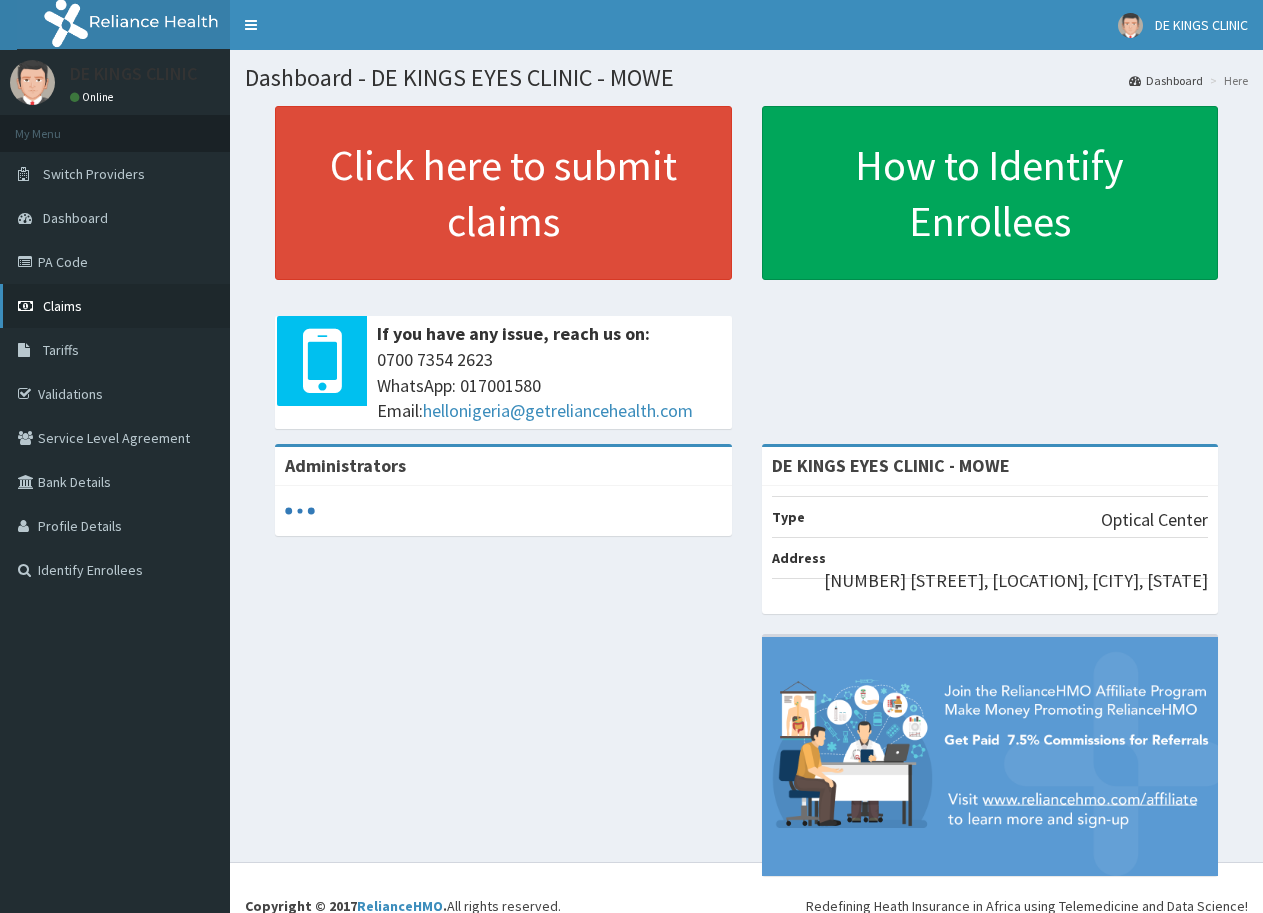 scroll, scrollTop: 0, scrollLeft: 0, axis: both 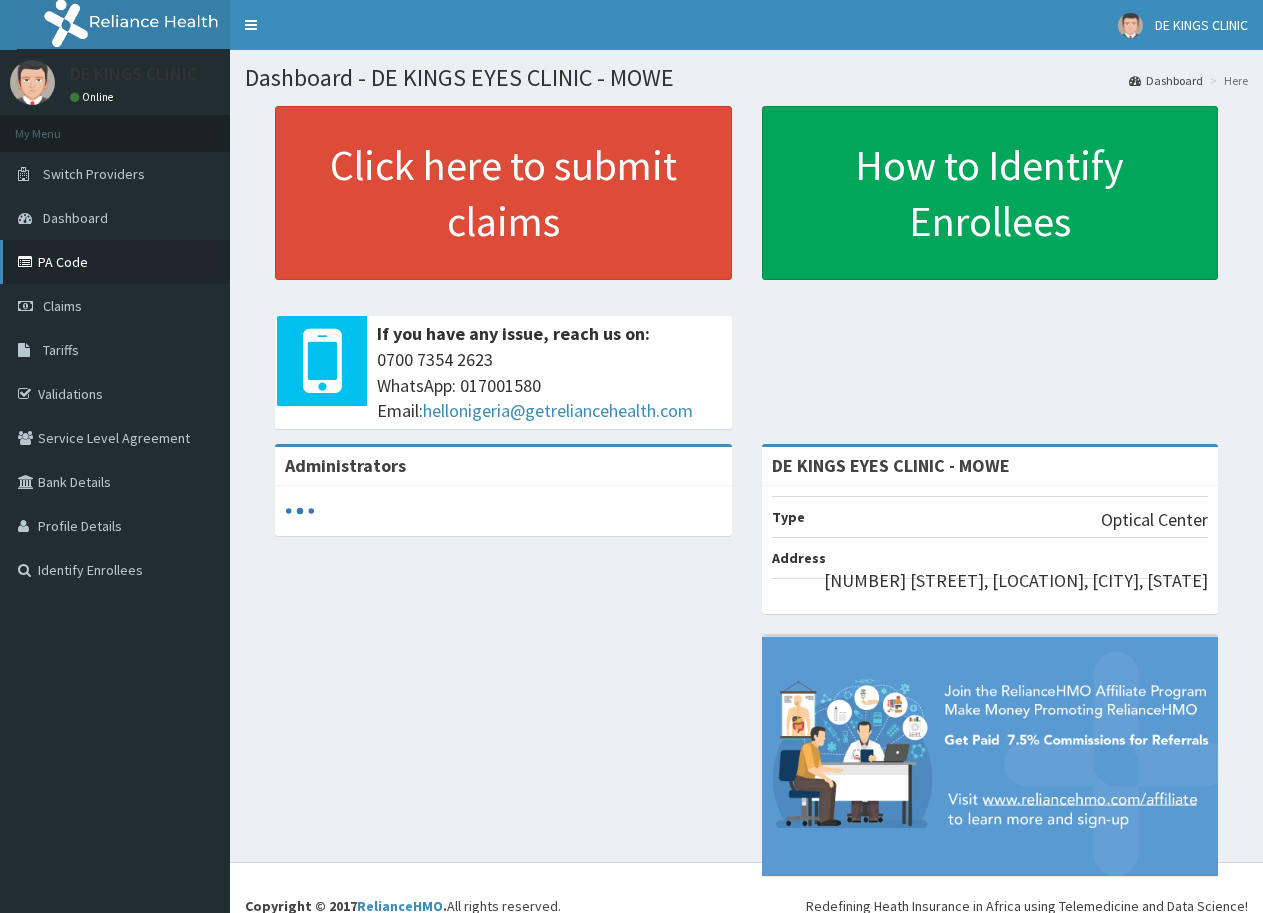 click on "PA Code" at bounding box center [115, 262] 